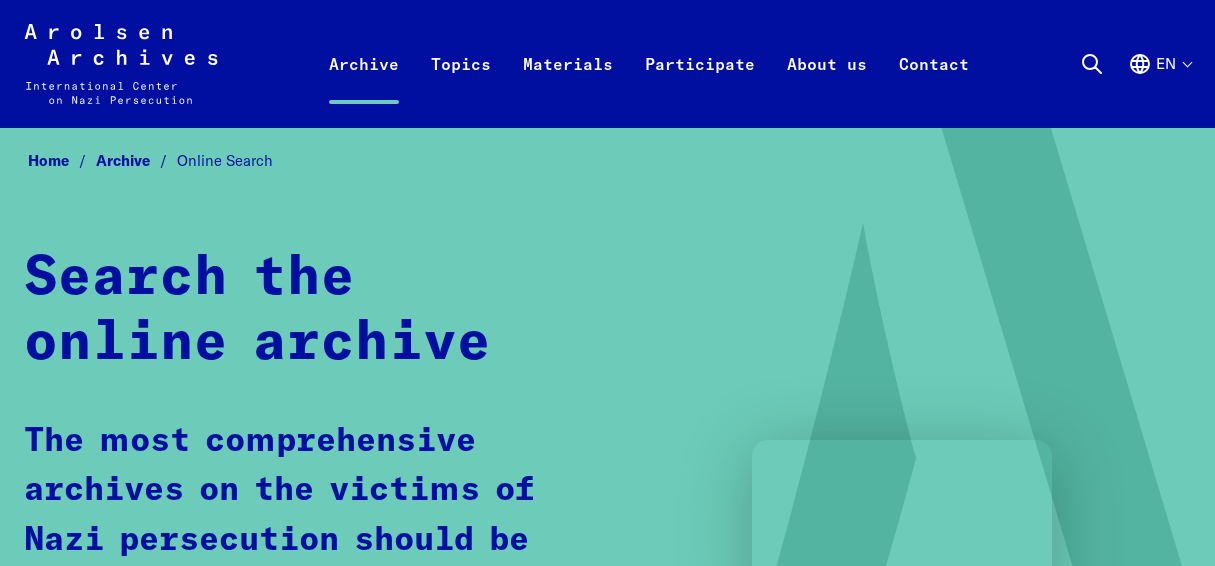 scroll, scrollTop: 0, scrollLeft: 0, axis: both 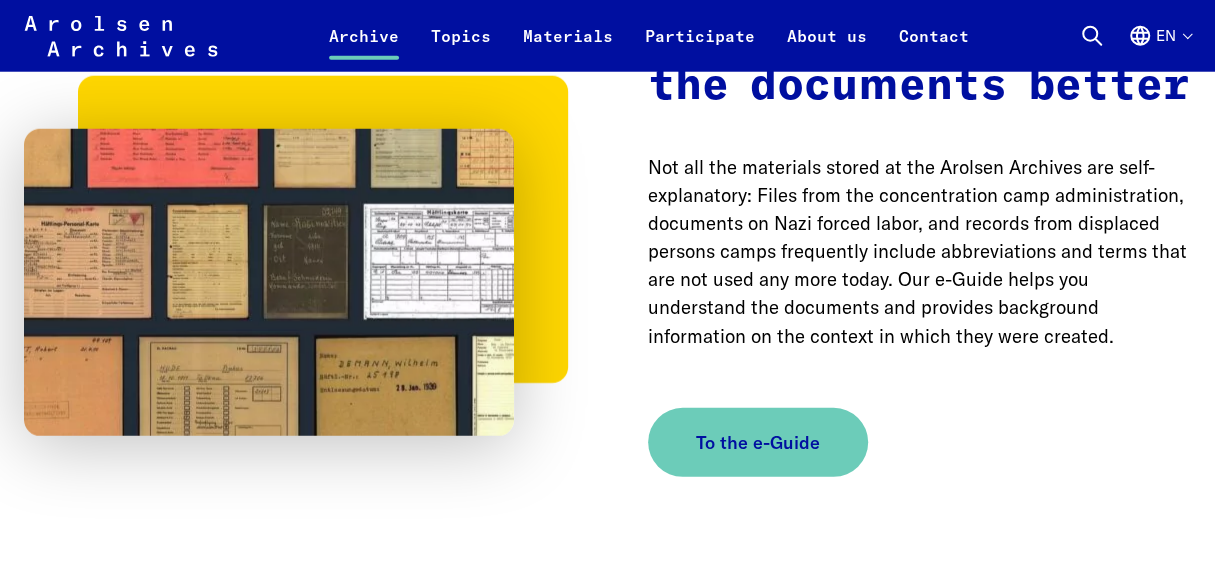 drag, startPoint x: 0, startPoint y: 0, endPoint x: 1228, endPoint y: 330, distance: 1271.5675 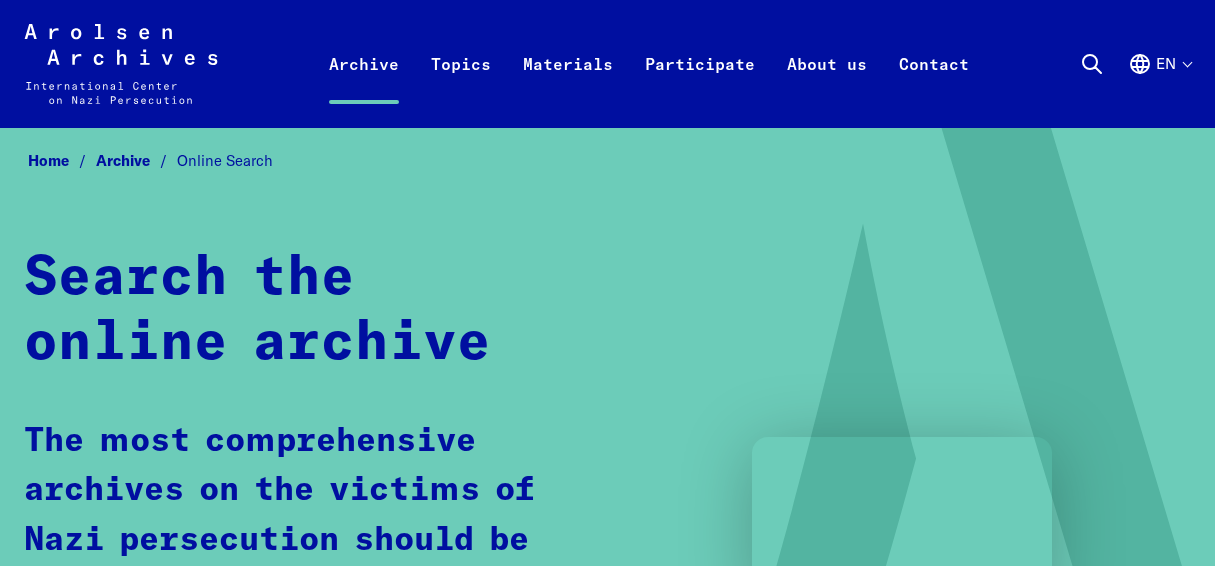 scroll, scrollTop: 0, scrollLeft: 0, axis: both 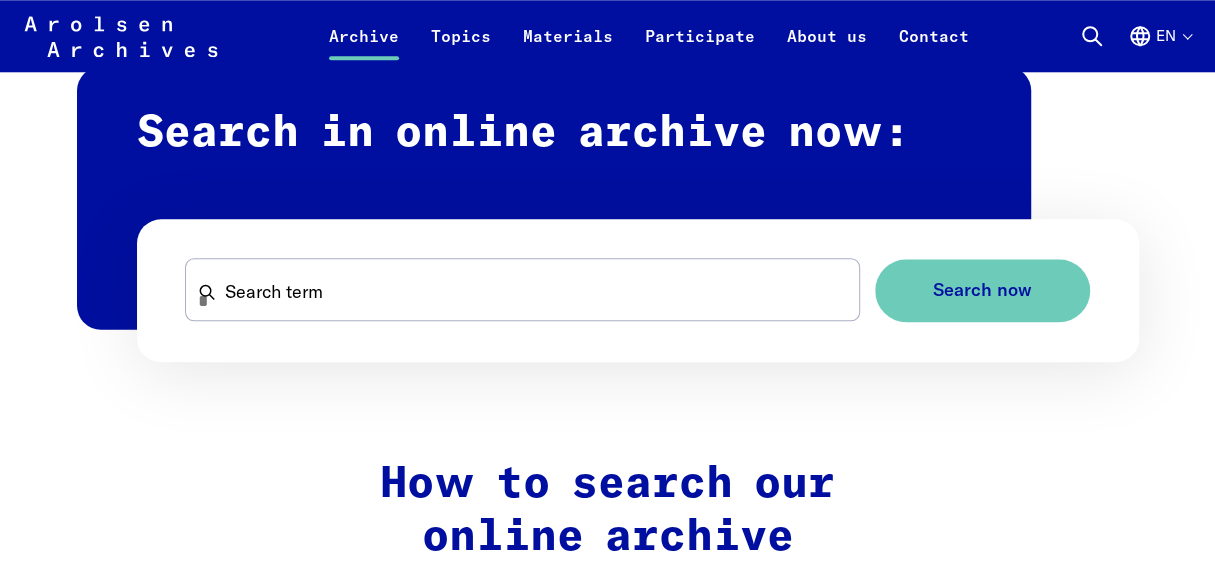 drag, startPoint x: 1220, startPoint y: 25, endPoint x: 1228, endPoint y: 137, distance: 112.28535 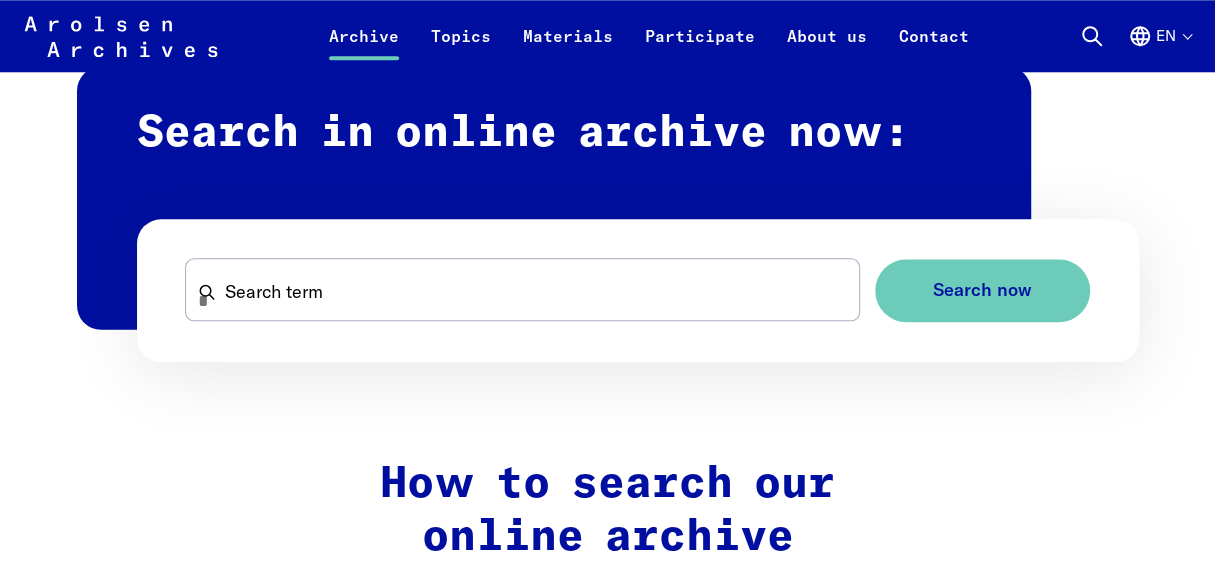 click on "Skip to content             Arolsen Archives - International Center on Nazi Persecution | Return to home page       Archive         Online Search   Inquiry     Inquiry form       Research support   Explore the collection   Research             Topics         News & Events   Dossiers             Materials         Flyers and brochures   Teaching materials   Research publications   Studies   Annual Reports   Terms of use             Participate         #everynamecounts     Projects in schools   Corporate social responsibility   Political involvement   Prominent support       #StolenMemory     What is #StolenMemory?   The Traveling Exhibition   Information for Volunteers   Educational Projects   Online Exhibitions & Poster Exhibitions       arolsen school     Interactive digital learning resources   Participatory and relevant   Keeping local remembrance alive       Help us search             About us         Profile   Jobs   The team             Contact         Visit   Exhibitions   Press     Press photos" at bounding box center [607, 1571] 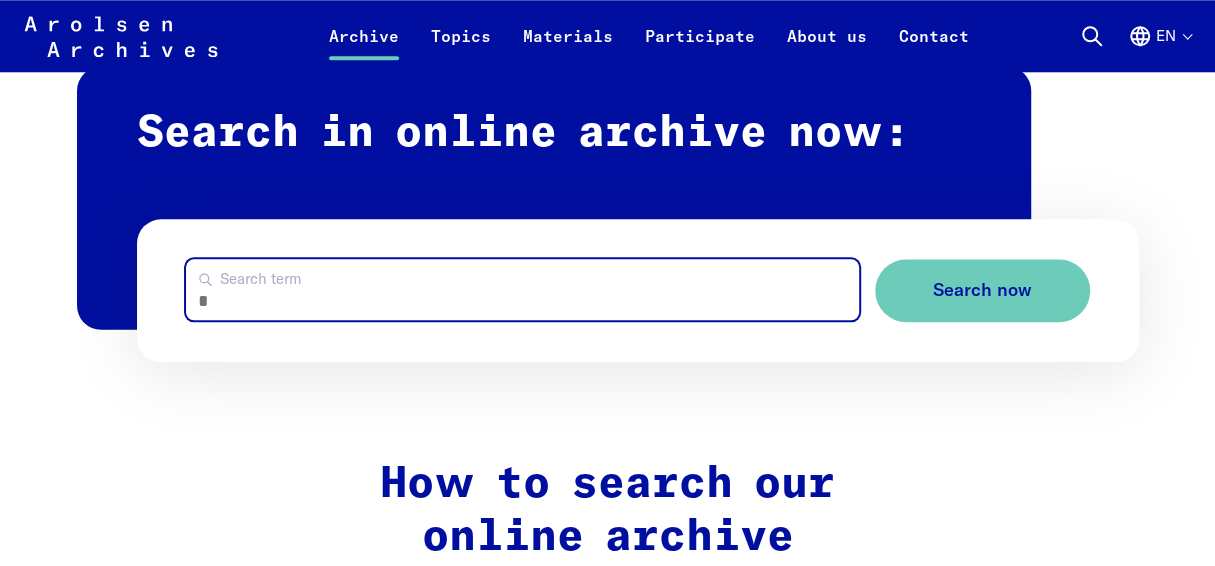click on "Search term" at bounding box center [522, 289] 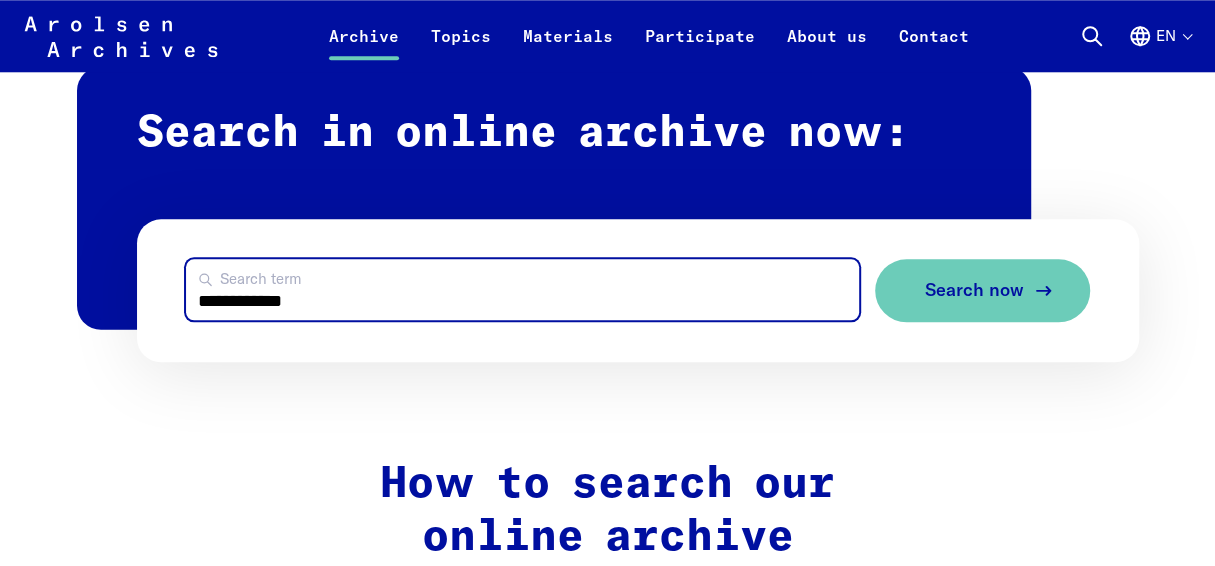 type on "**********" 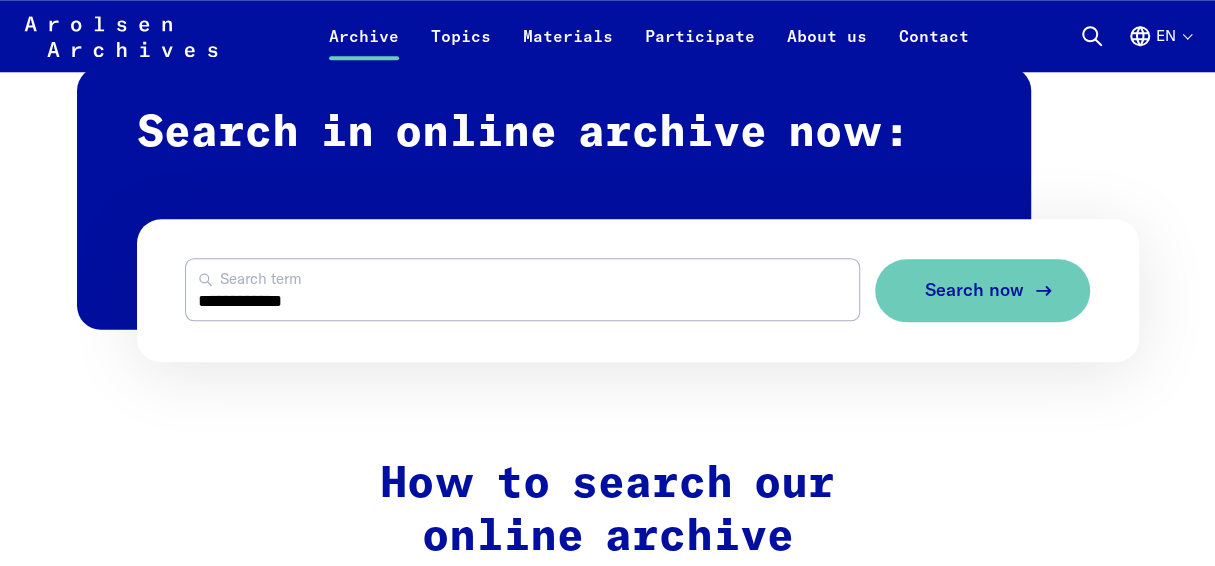 click on "Search now" at bounding box center (974, 290) 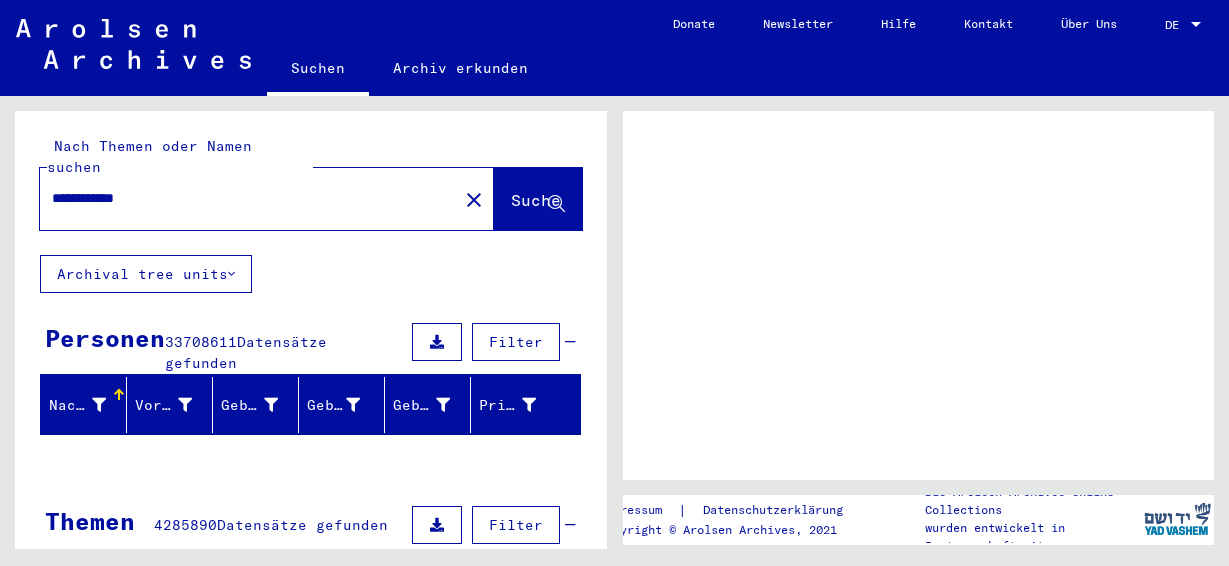 scroll, scrollTop: 0, scrollLeft: 0, axis: both 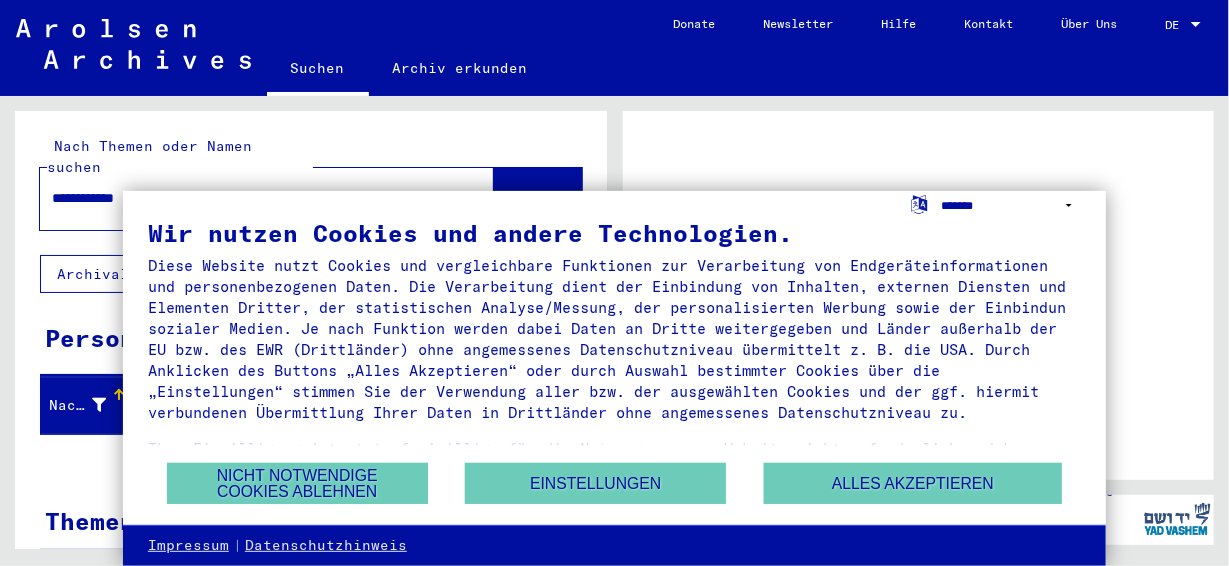click on "**********" at bounding box center (1011, 205) 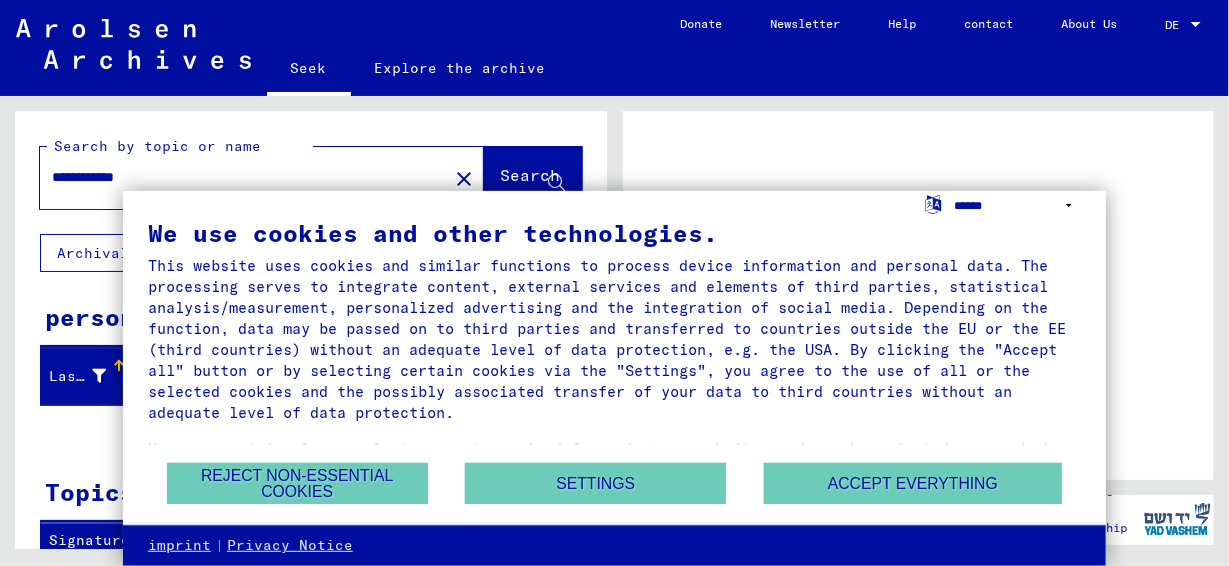 click on "**********" at bounding box center [1017, 205] 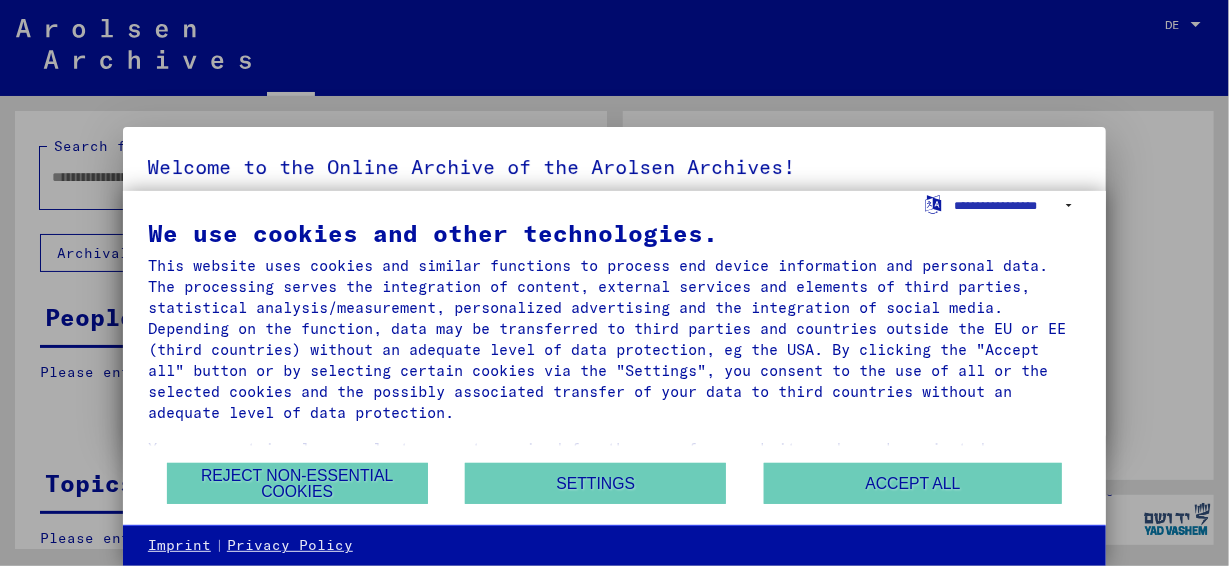 type on "**********" 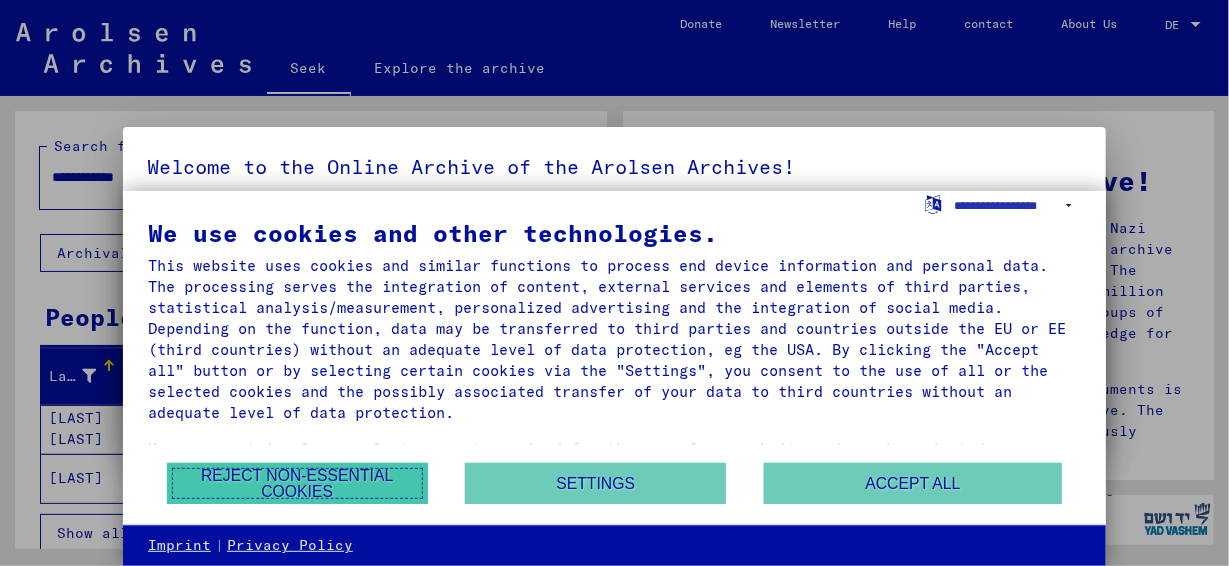click on "Reject non-essential cookies" at bounding box center [297, 483] 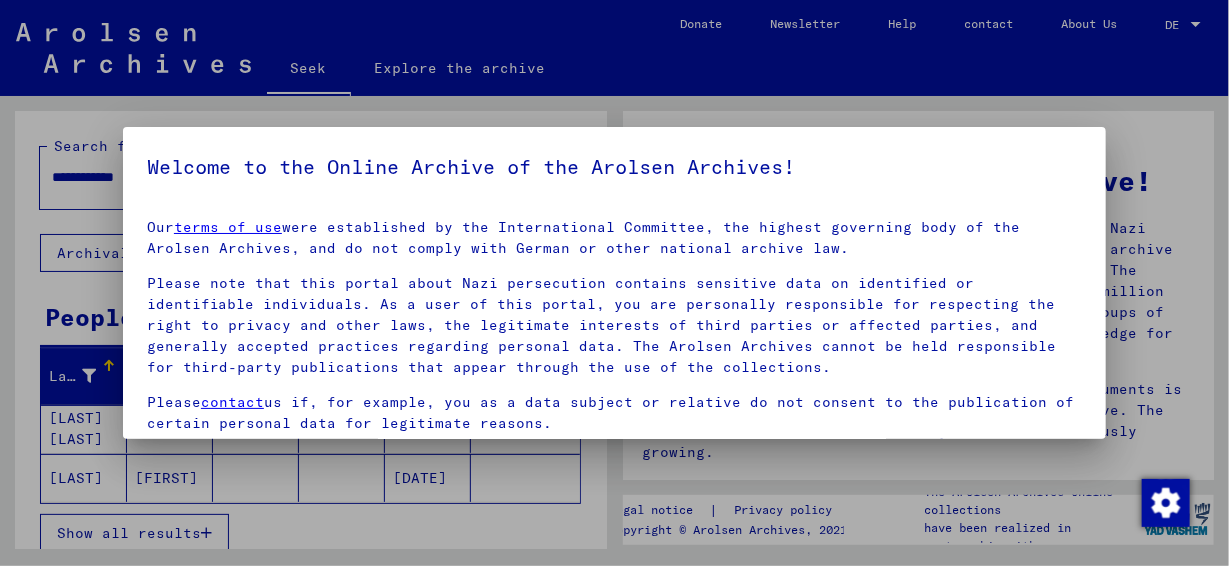 drag, startPoint x: 1204, startPoint y: 170, endPoint x: 1207, endPoint y: 112, distance: 58.077534 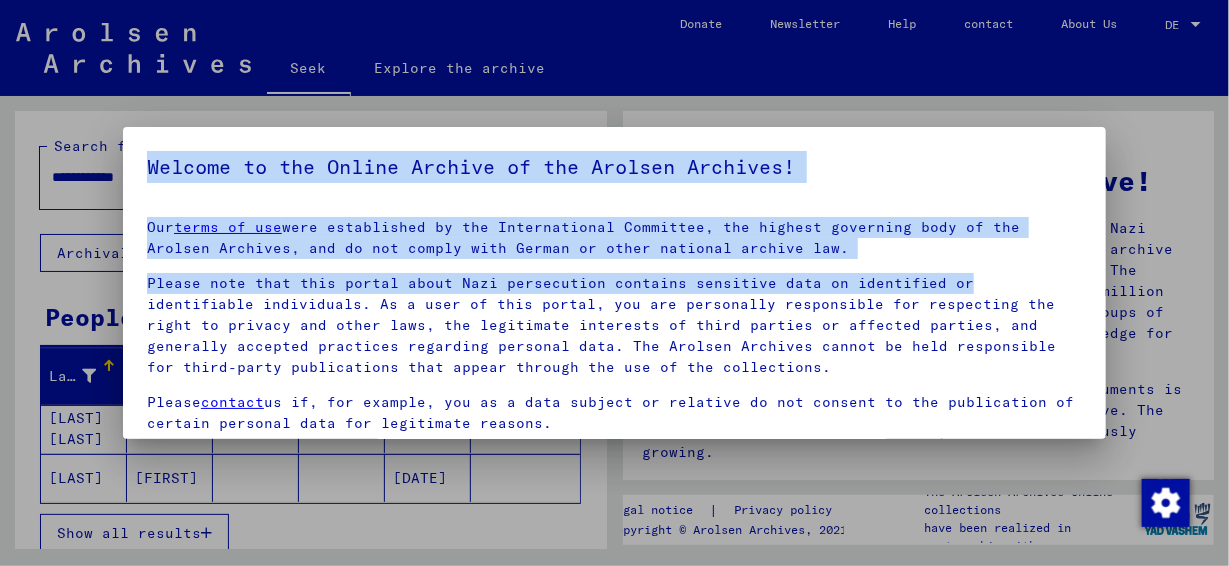 click at bounding box center (614, 283) 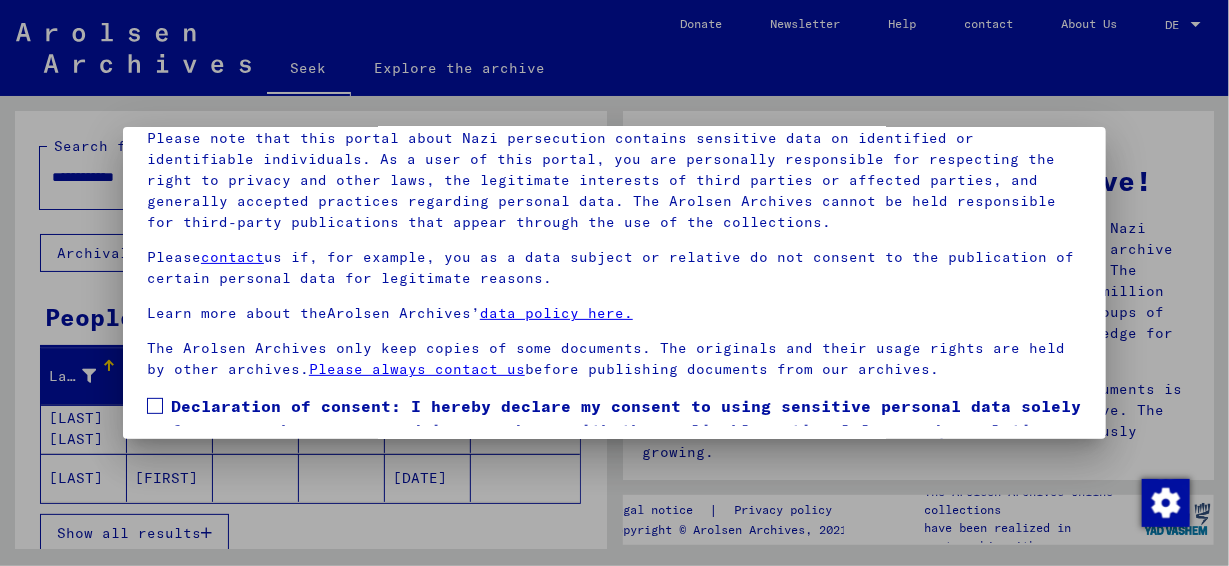 scroll, scrollTop: 156, scrollLeft: 0, axis: vertical 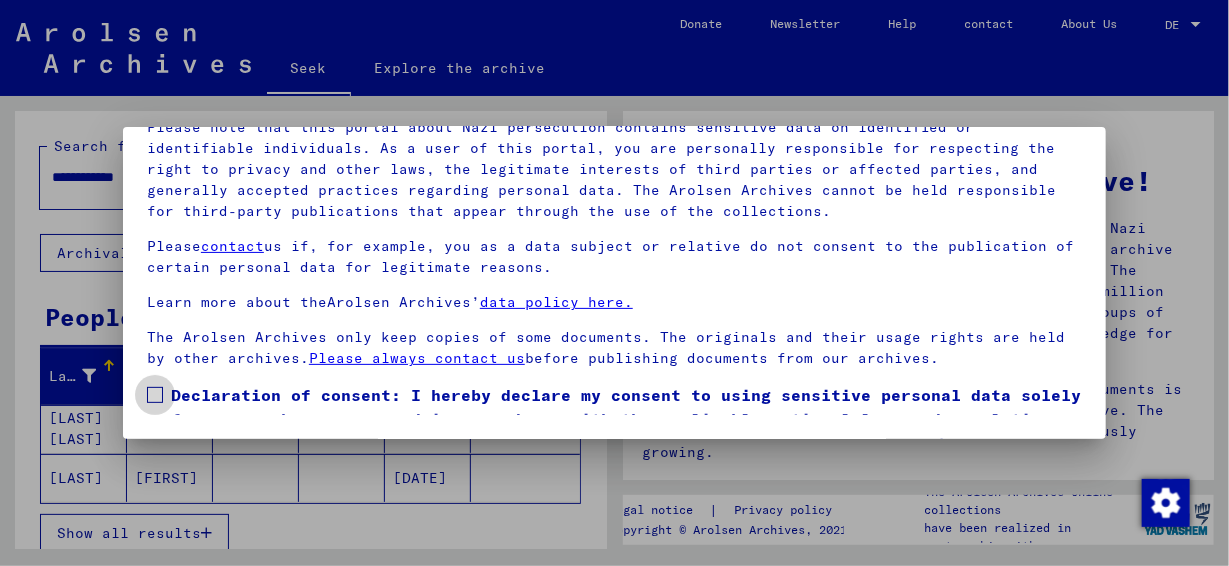 click at bounding box center (155, 395) 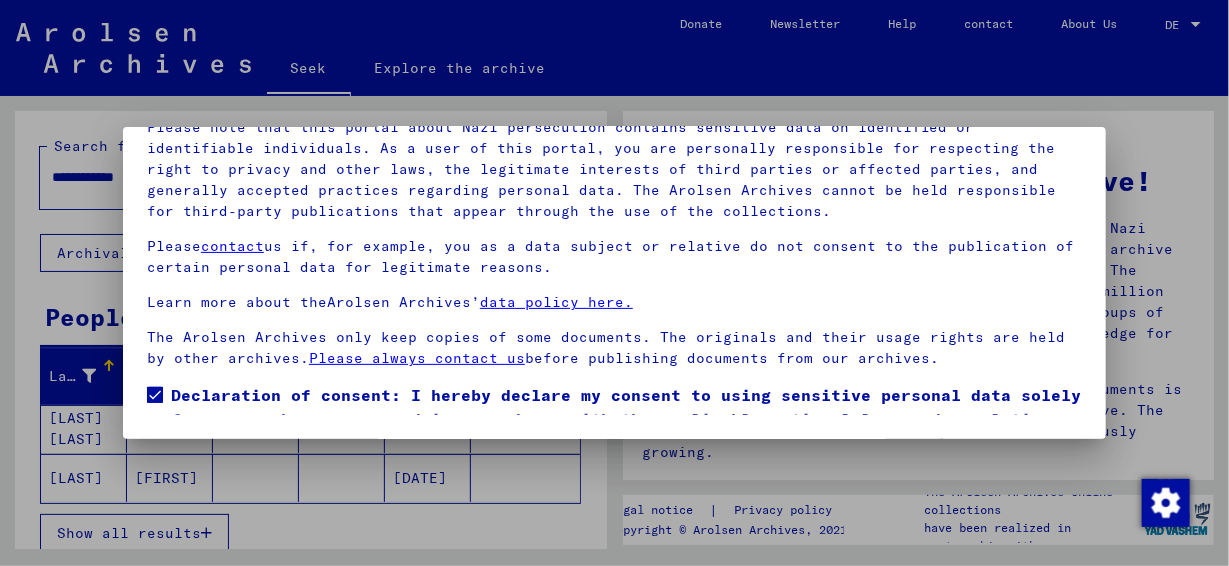 drag, startPoint x: 1107, startPoint y: 281, endPoint x: 1112, endPoint y: 312, distance: 31.400637 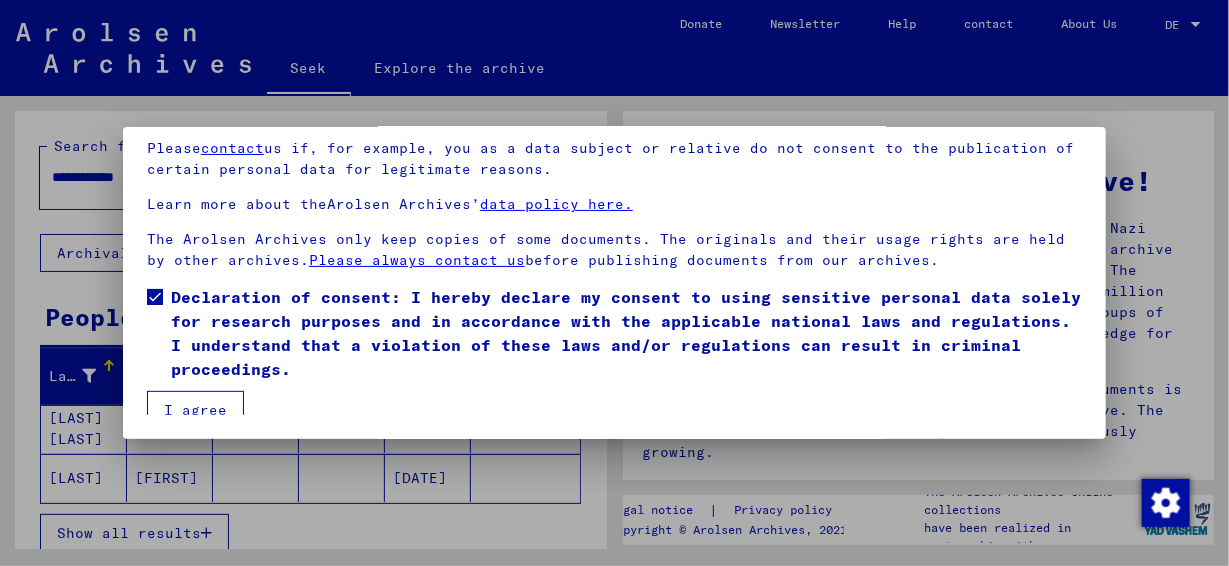 scroll, scrollTop: 111, scrollLeft: 0, axis: vertical 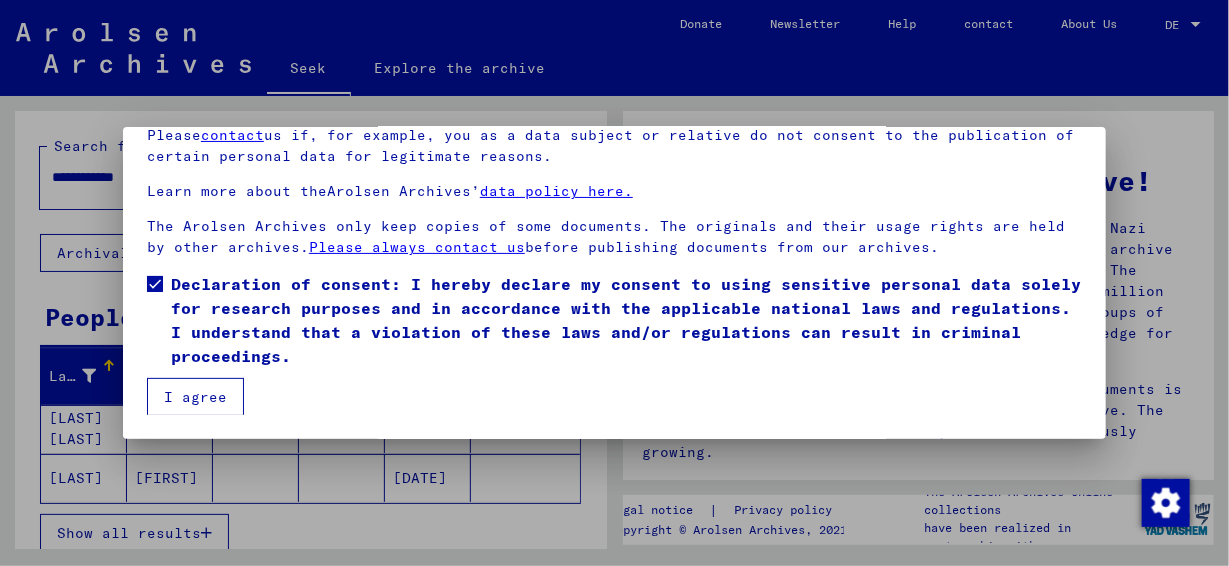 click on "I agree" at bounding box center [195, 397] 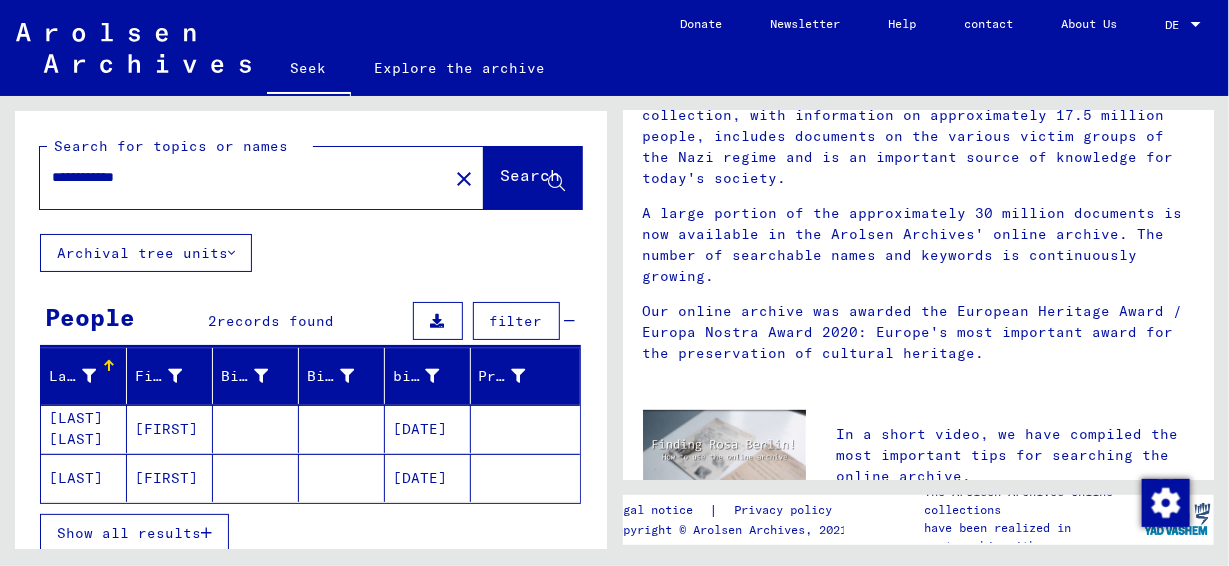scroll, scrollTop: 181, scrollLeft: 0, axis: vertical 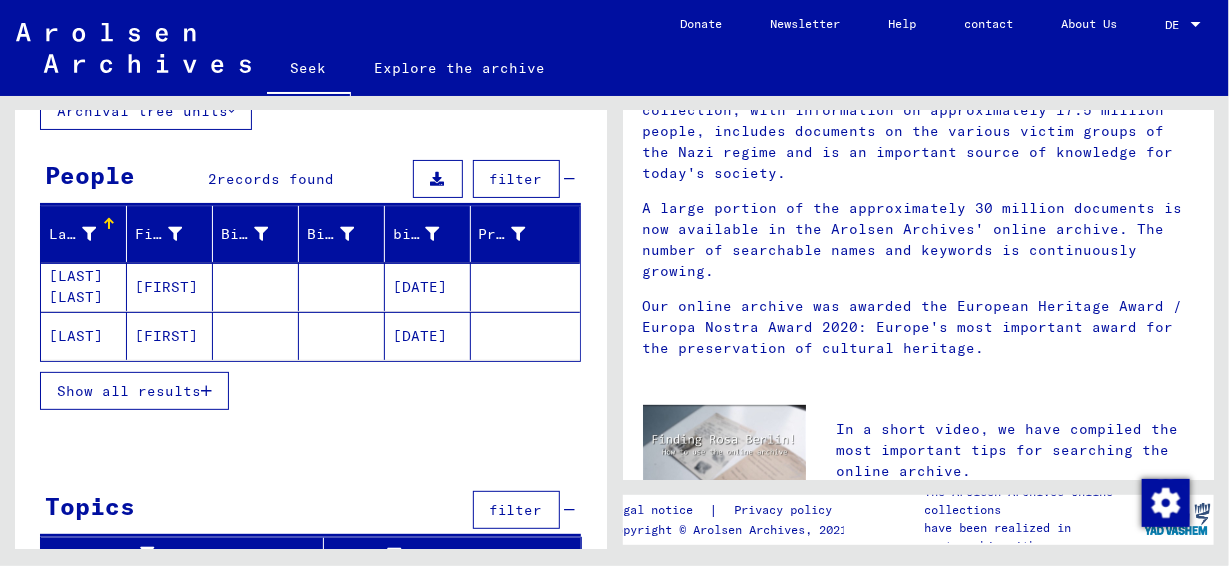 click on "Show all results" at bounding box center [129, 391] 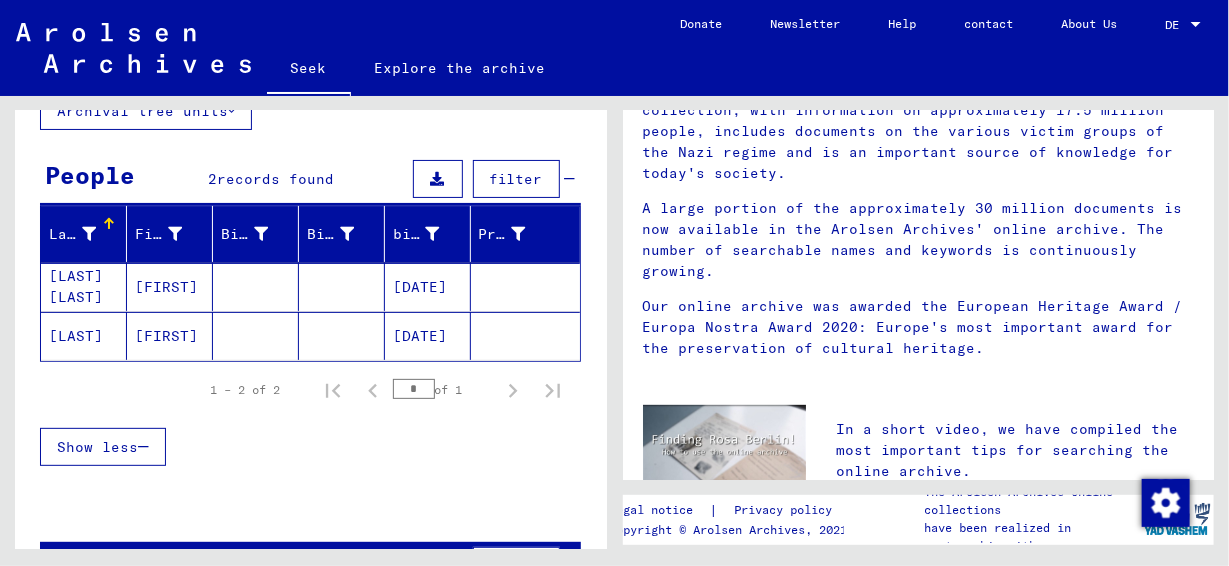 click on "[DATE]" at bounding box center (420, 336) 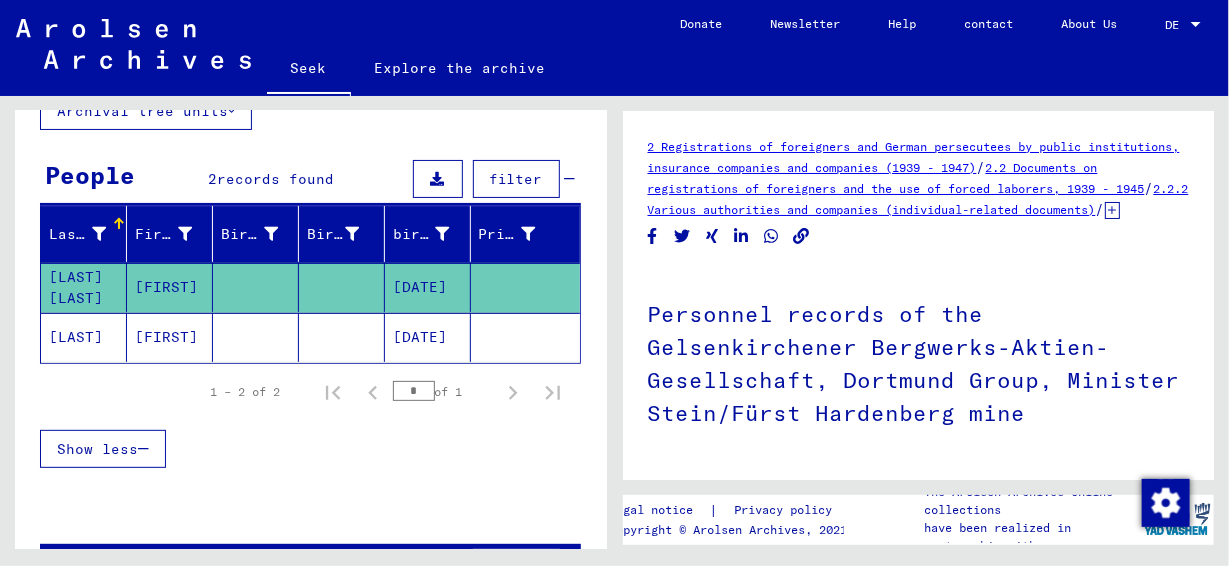 scroll, scrollTop: 0, scrollLeft: 0, axis: both 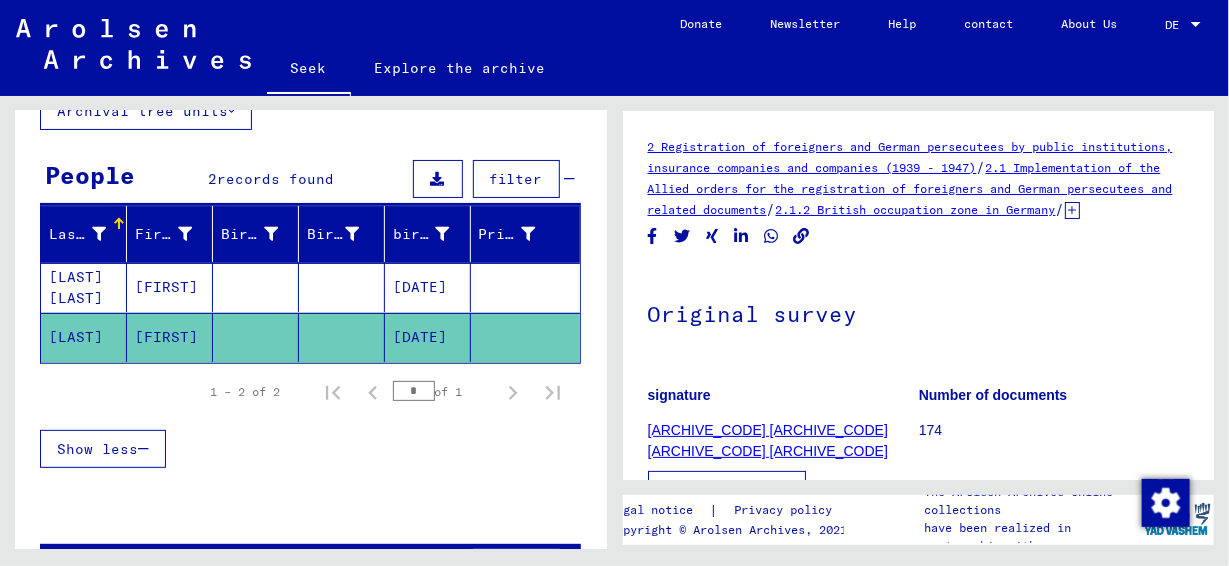 click on "[DATE]" at bounding box center [420, 337] 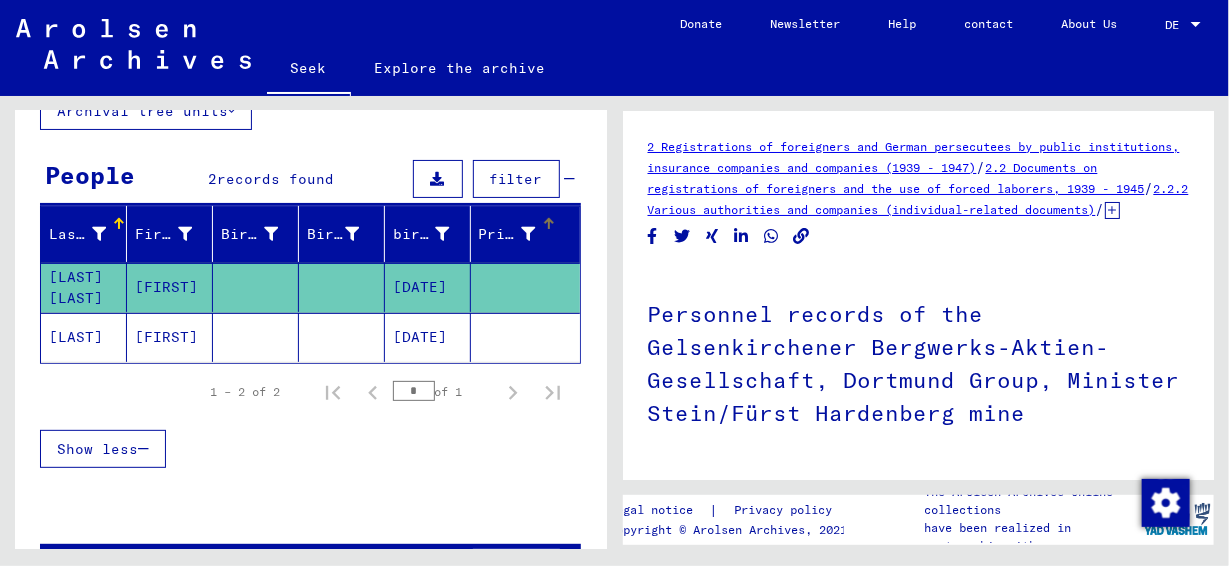 scroll, scrollTop: 0, scrollLeft: 0, axis: both 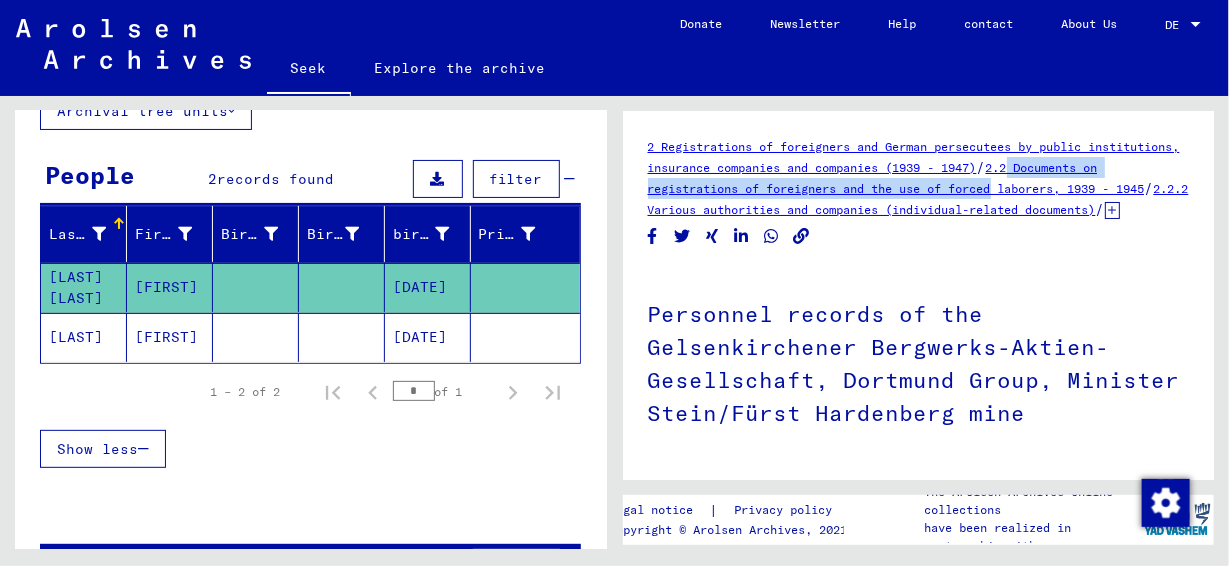 drag, startPoint x: 1220, startPoint y: 163, endPoint x: 1228, endPoint y: 197, distance: 34.928497 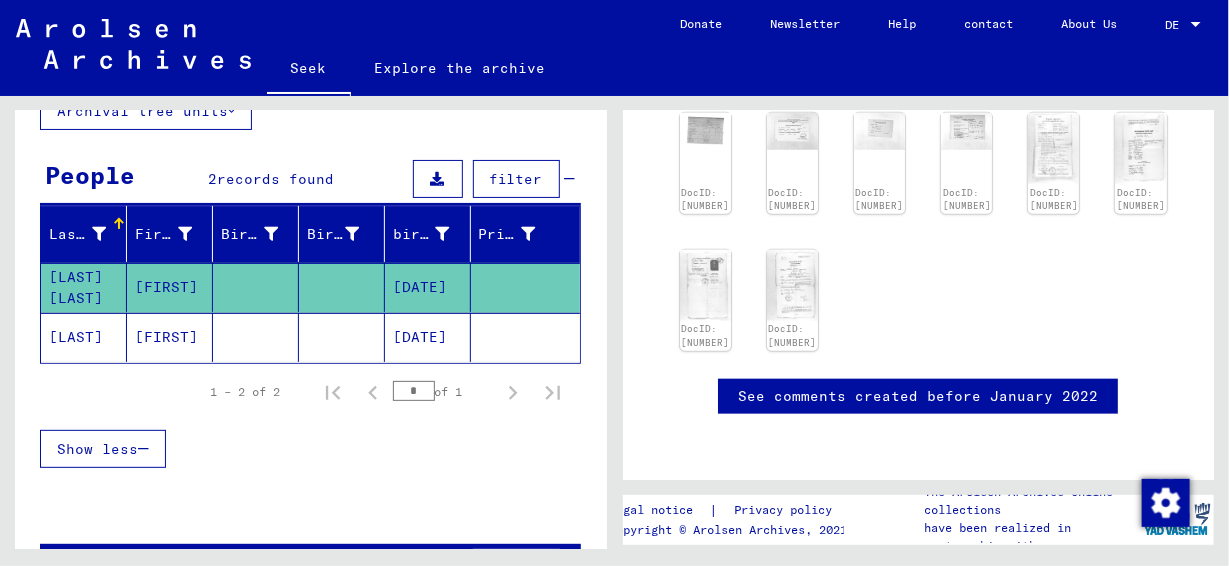 scroll, scrollTop: 1198, scrollLeft: 0, axis: vertical 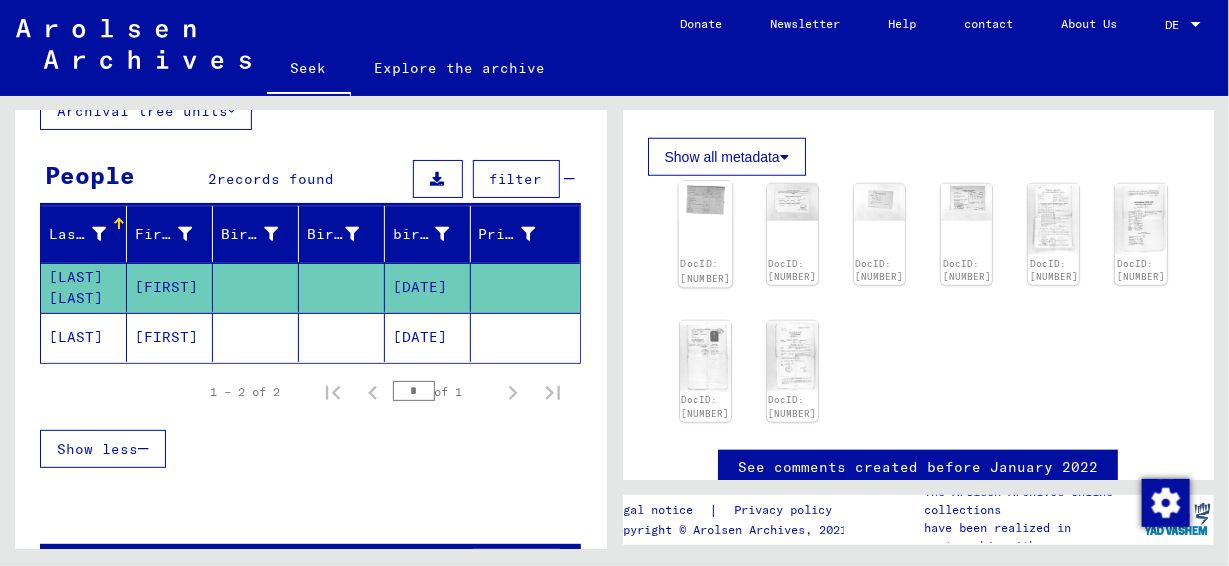 click on "DocID: [NUMBER]" 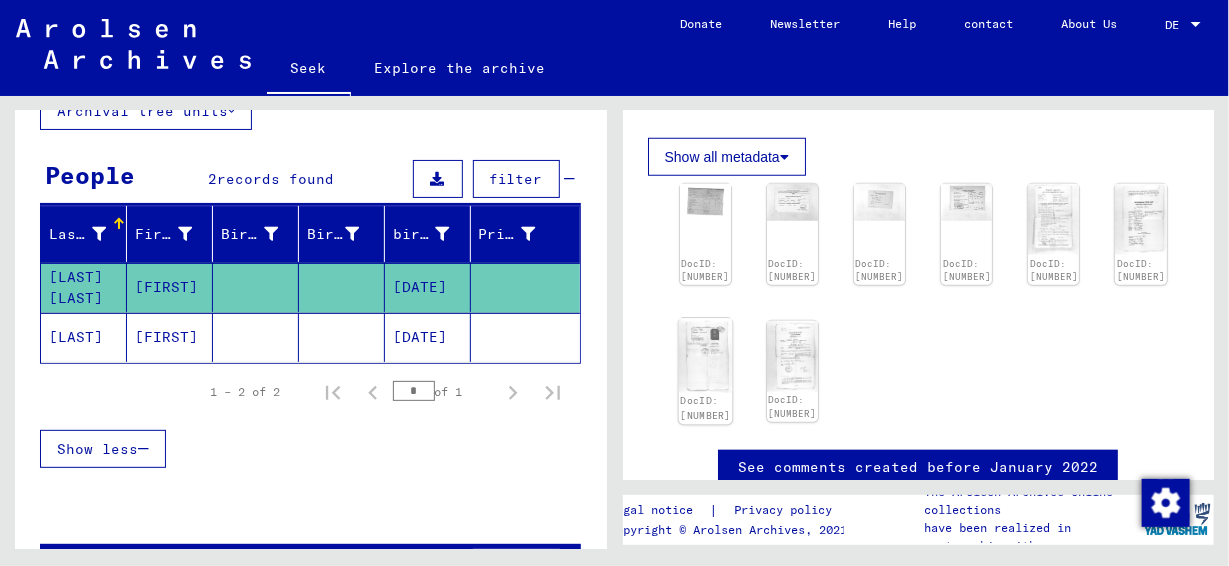 click 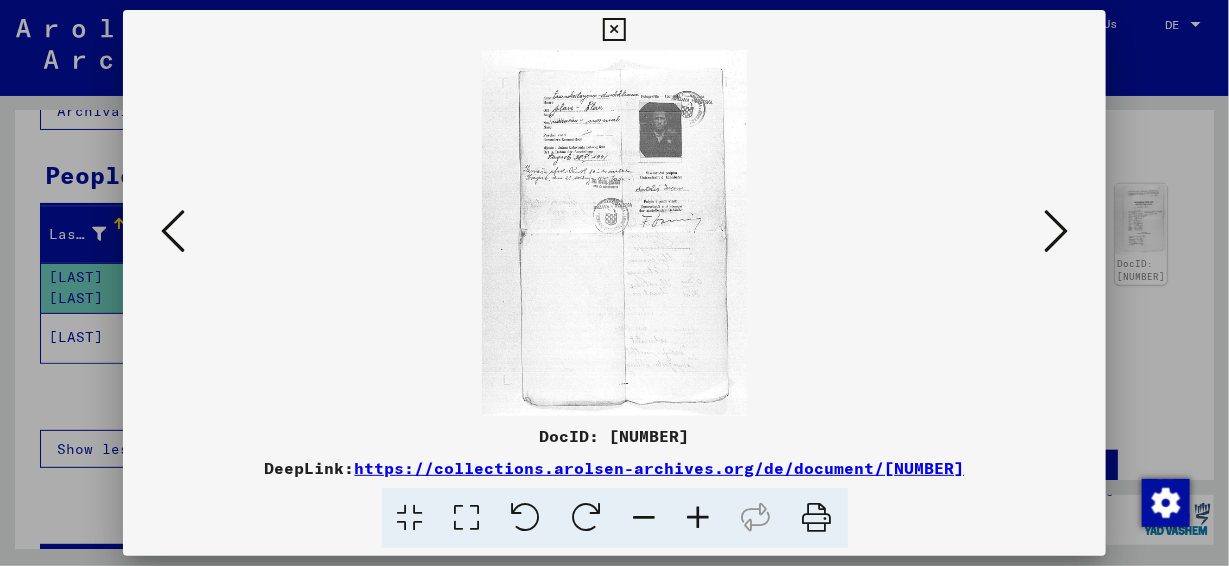 click at bounding box center [614, 233] 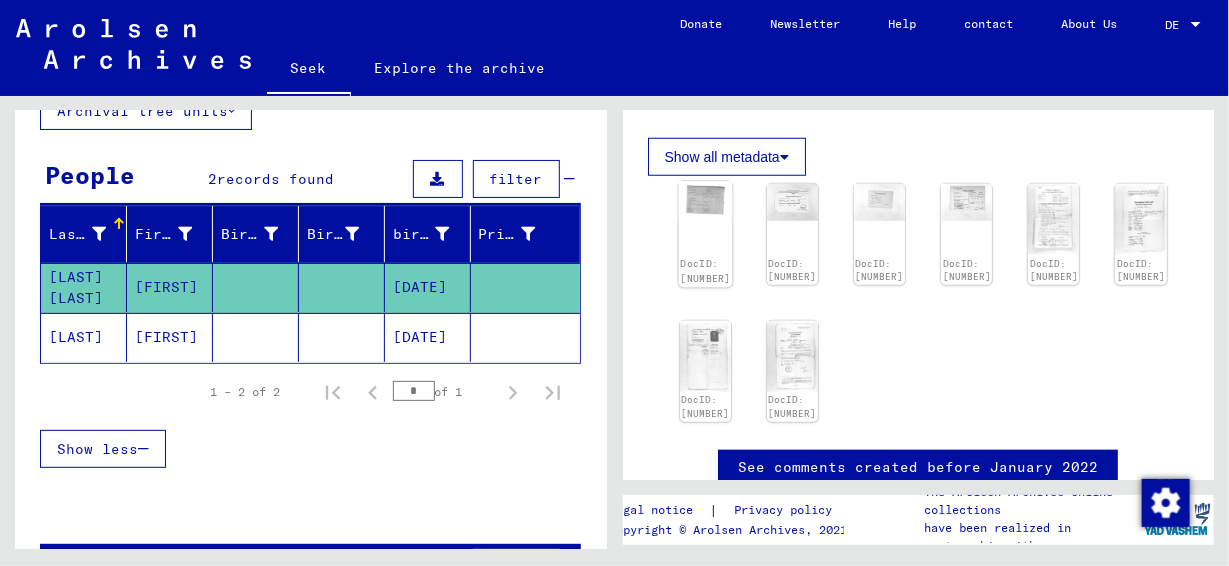 click on "DocID: [NUMBER]" 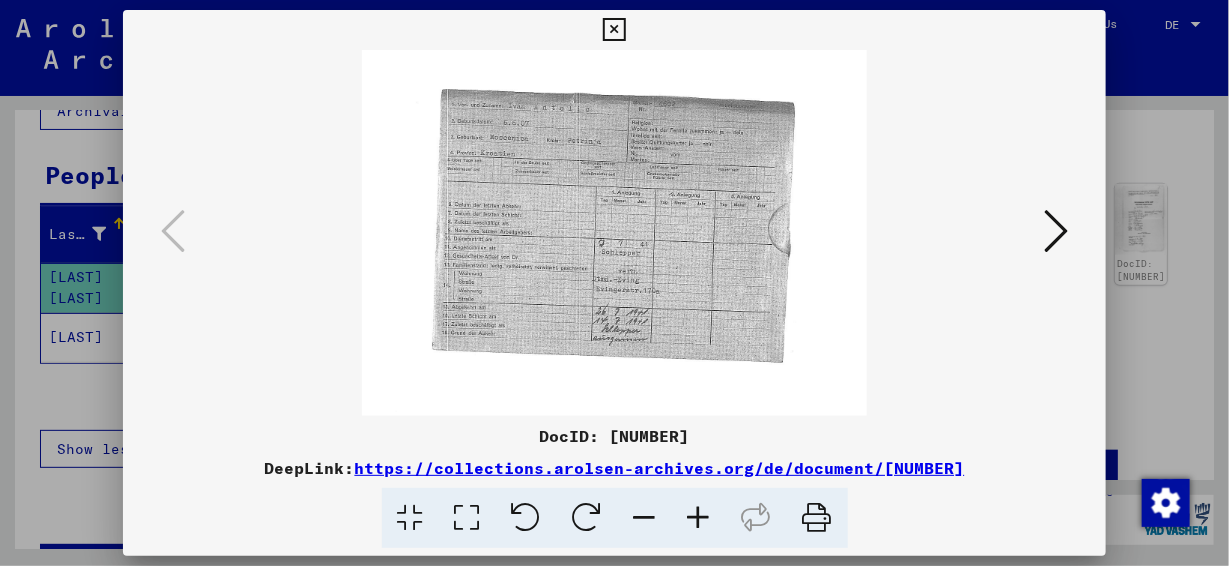 click at bounding box center (1056, 231) 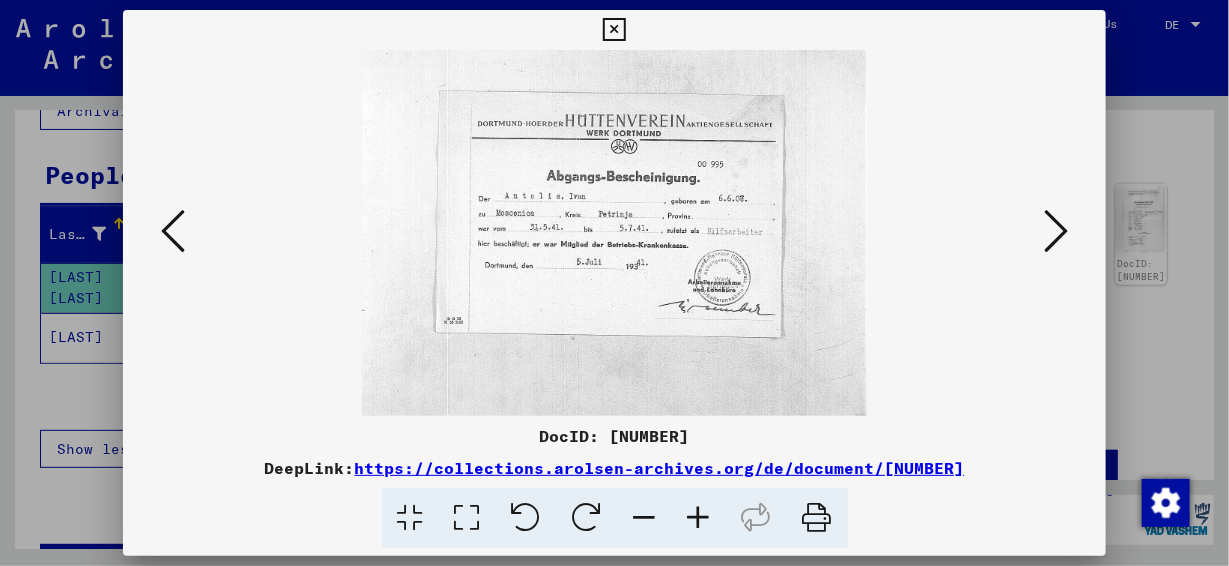 click at bounding box center (1056, 231) 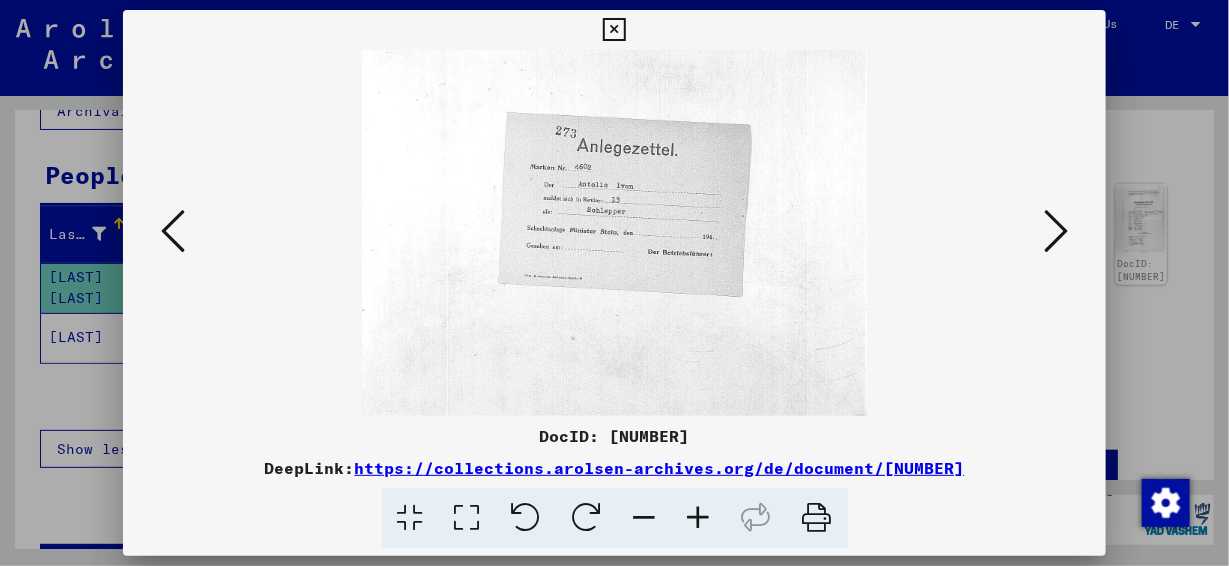 click at bounding box center [1056, 231] 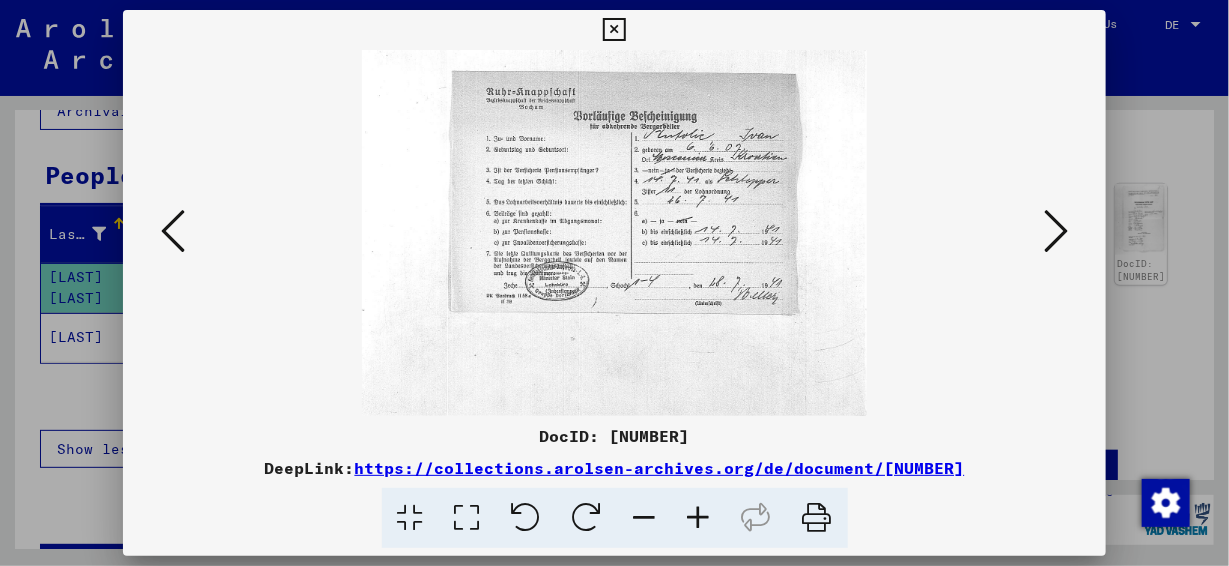 click at bounding box center [1056, 231] 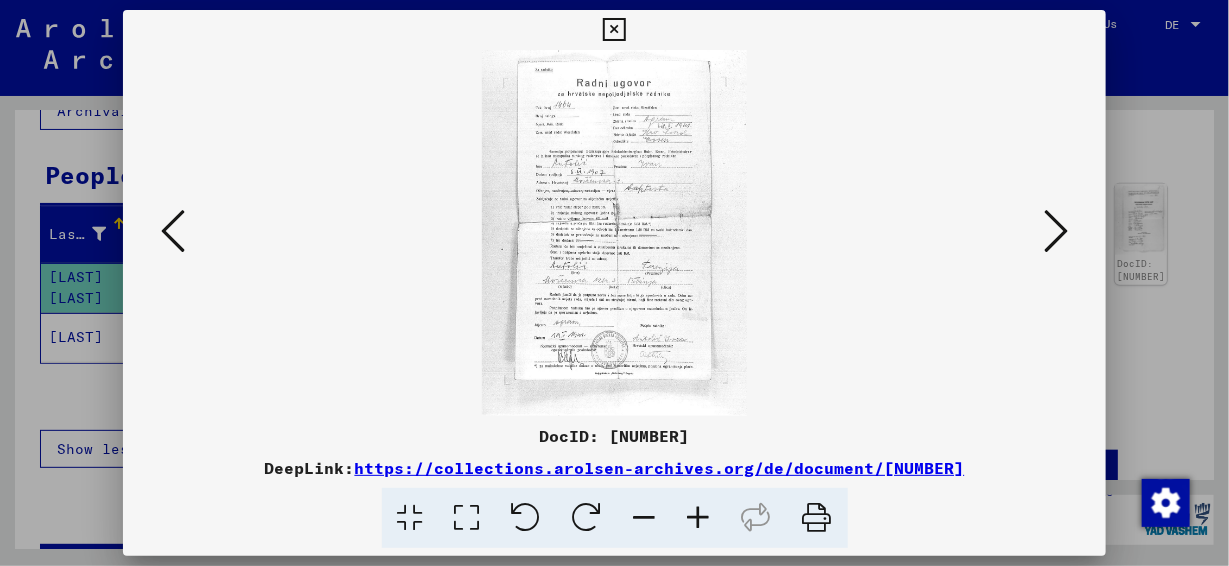 click at bounding box center (1056, 231) 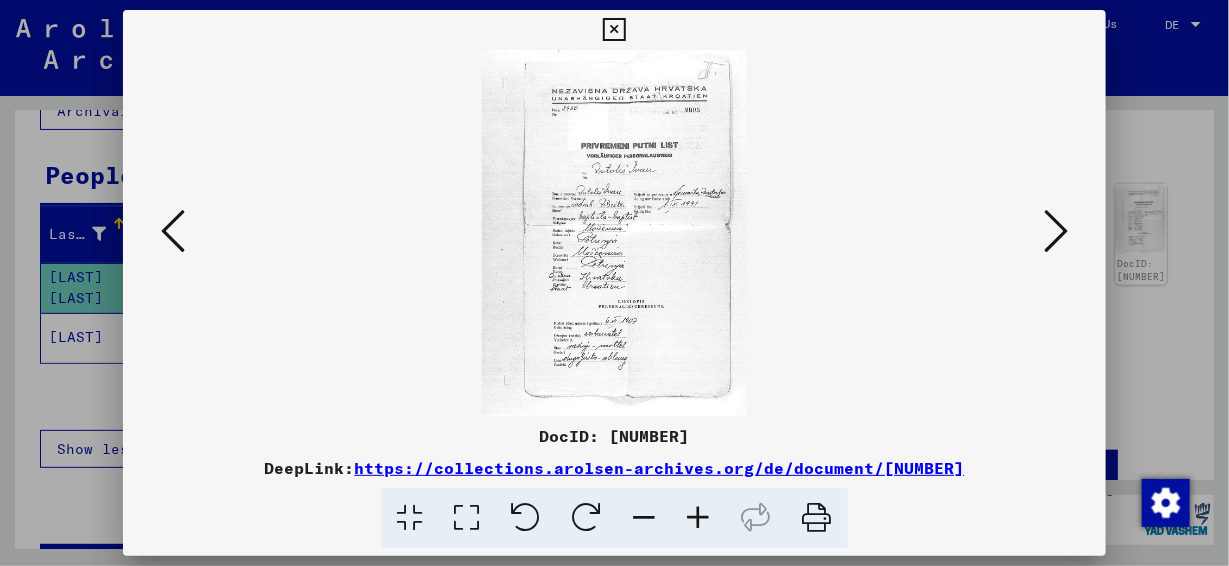 click at bounding box center [1056, 231] 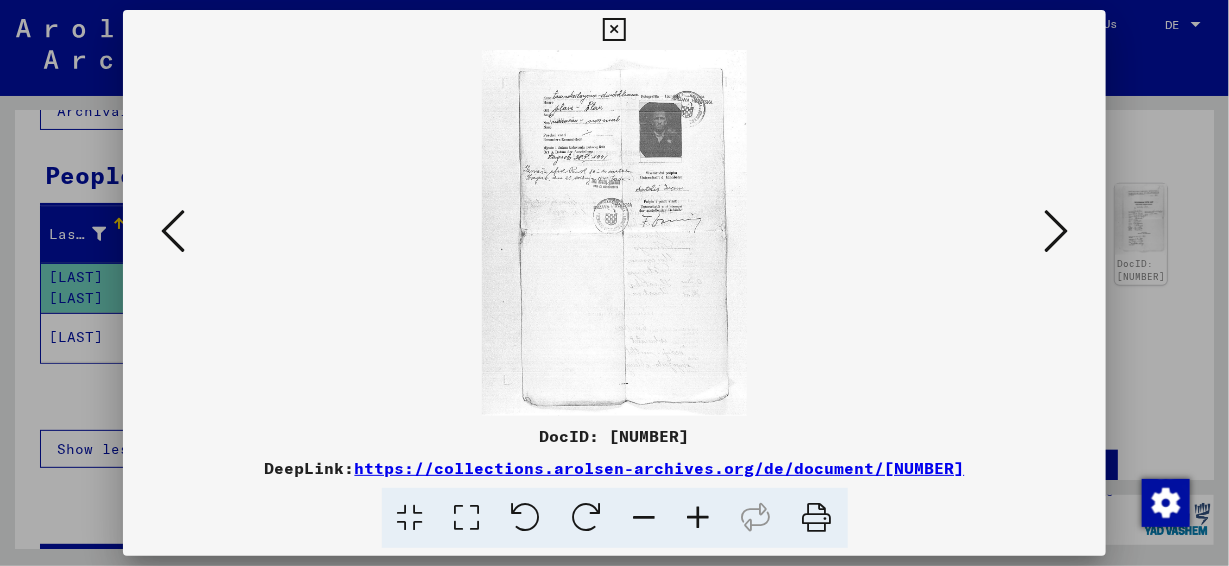 click at bounding box center [1056, 231] 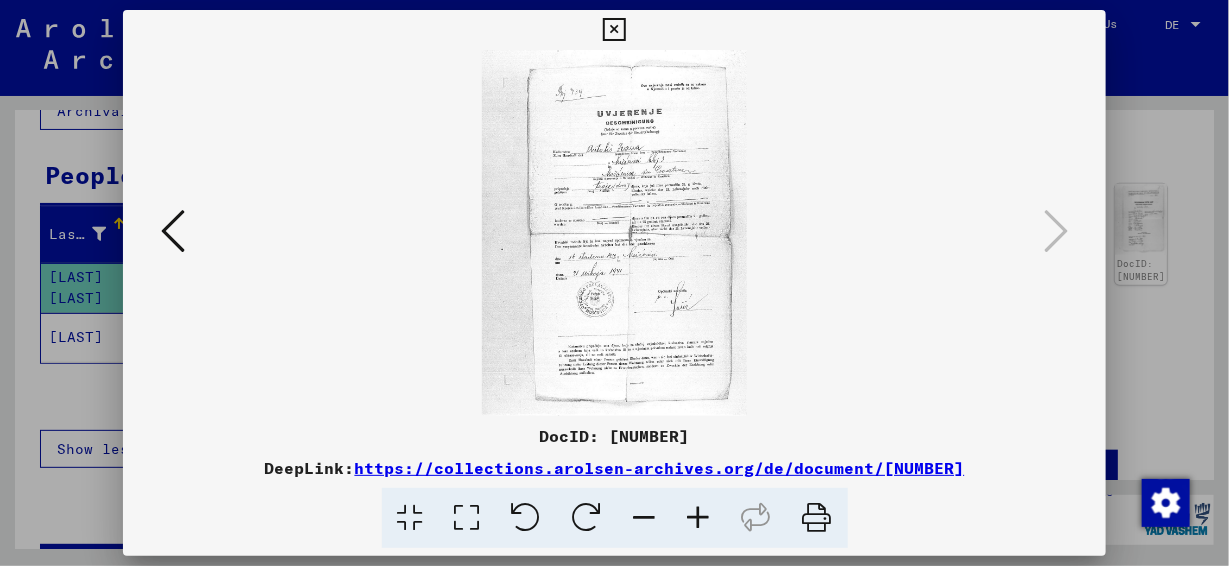 click at bounding box center (614, 30) 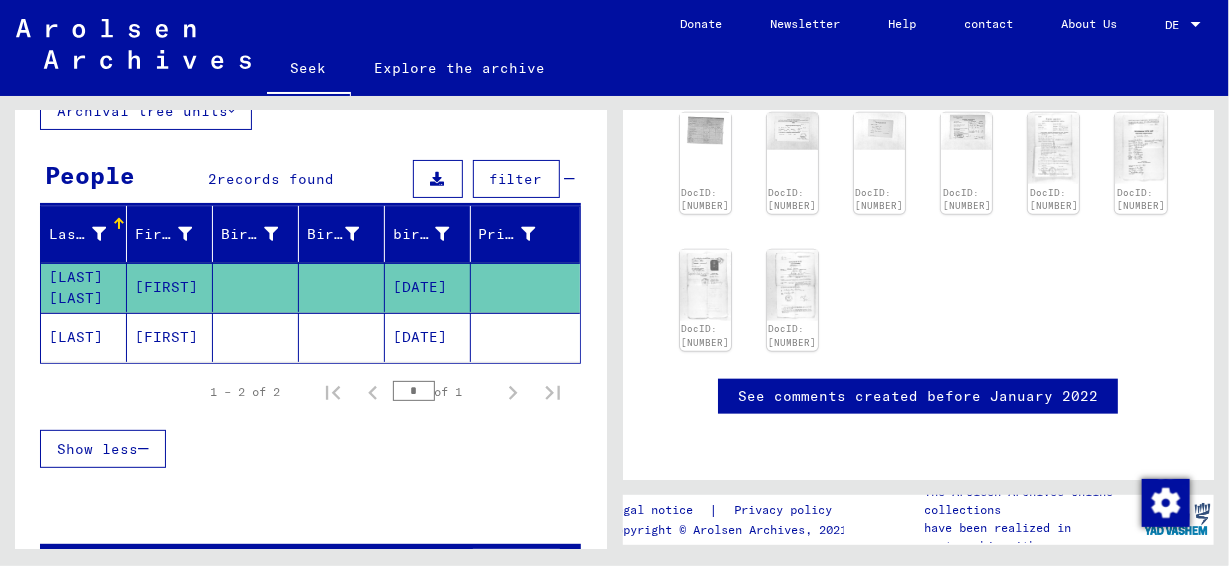 scroll, scrollTop: 1345, scrollLeft: 0, axis: vertical 